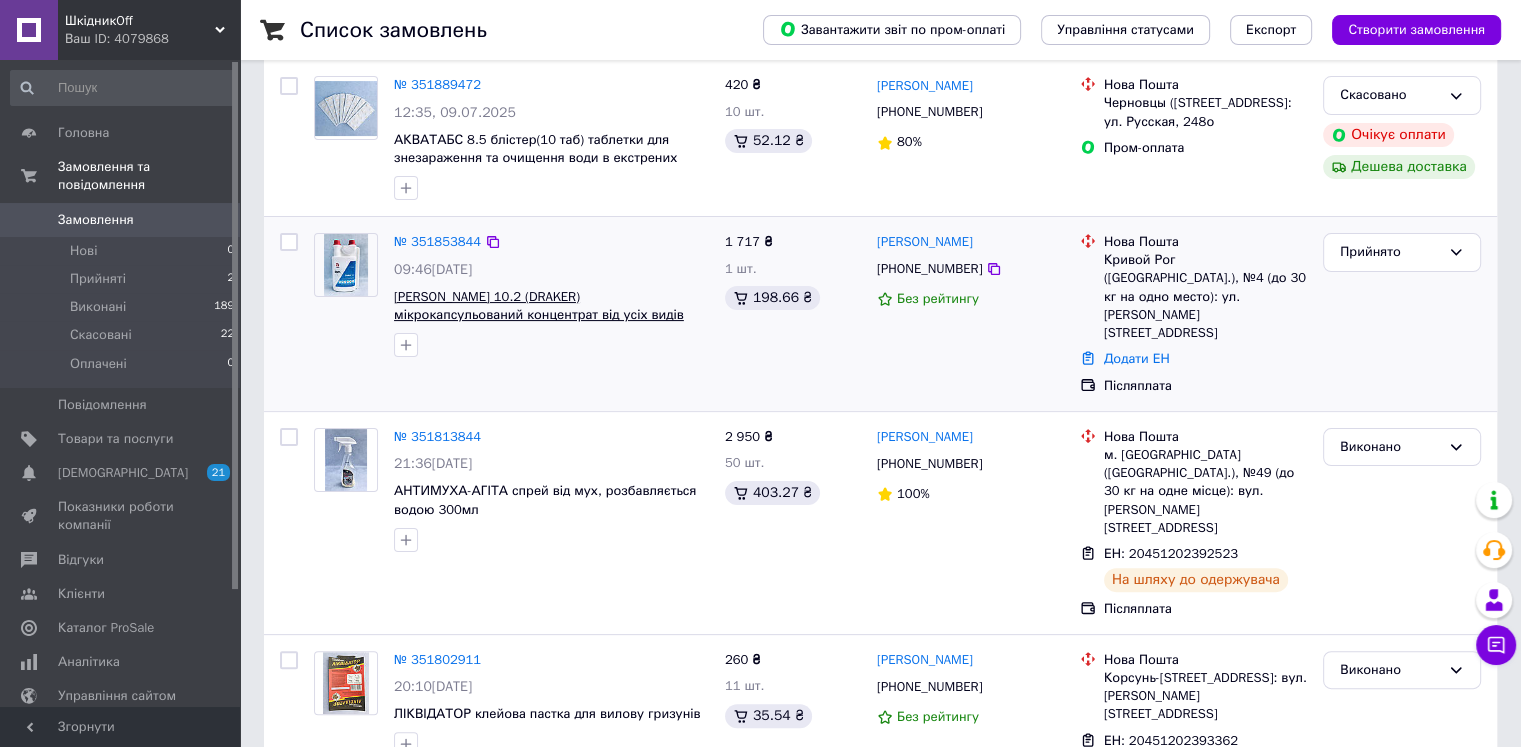scroll, scrollTop: 400, scrollLeft: 0, axis: vertical 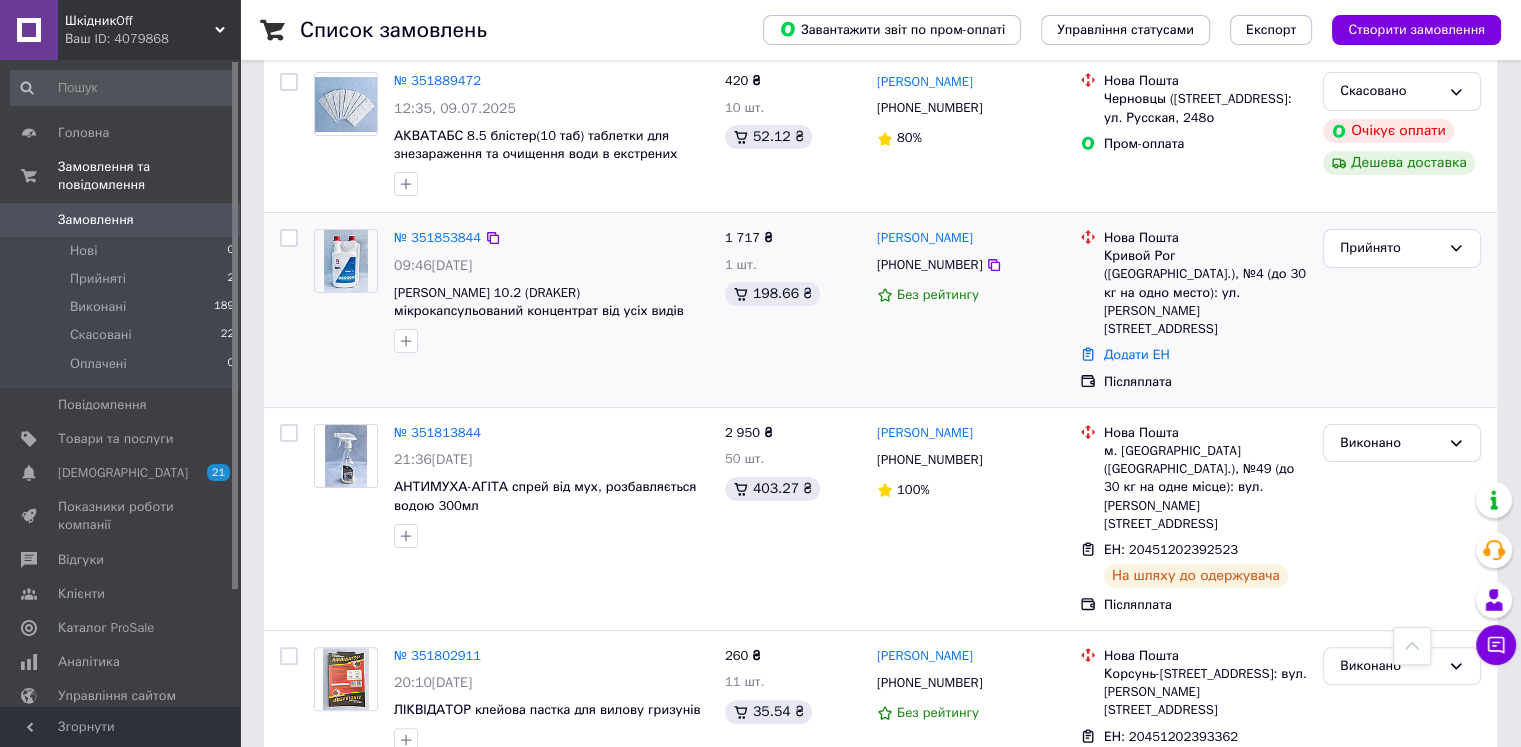 click on "№ 351853844" at bounding box center [437, 238] 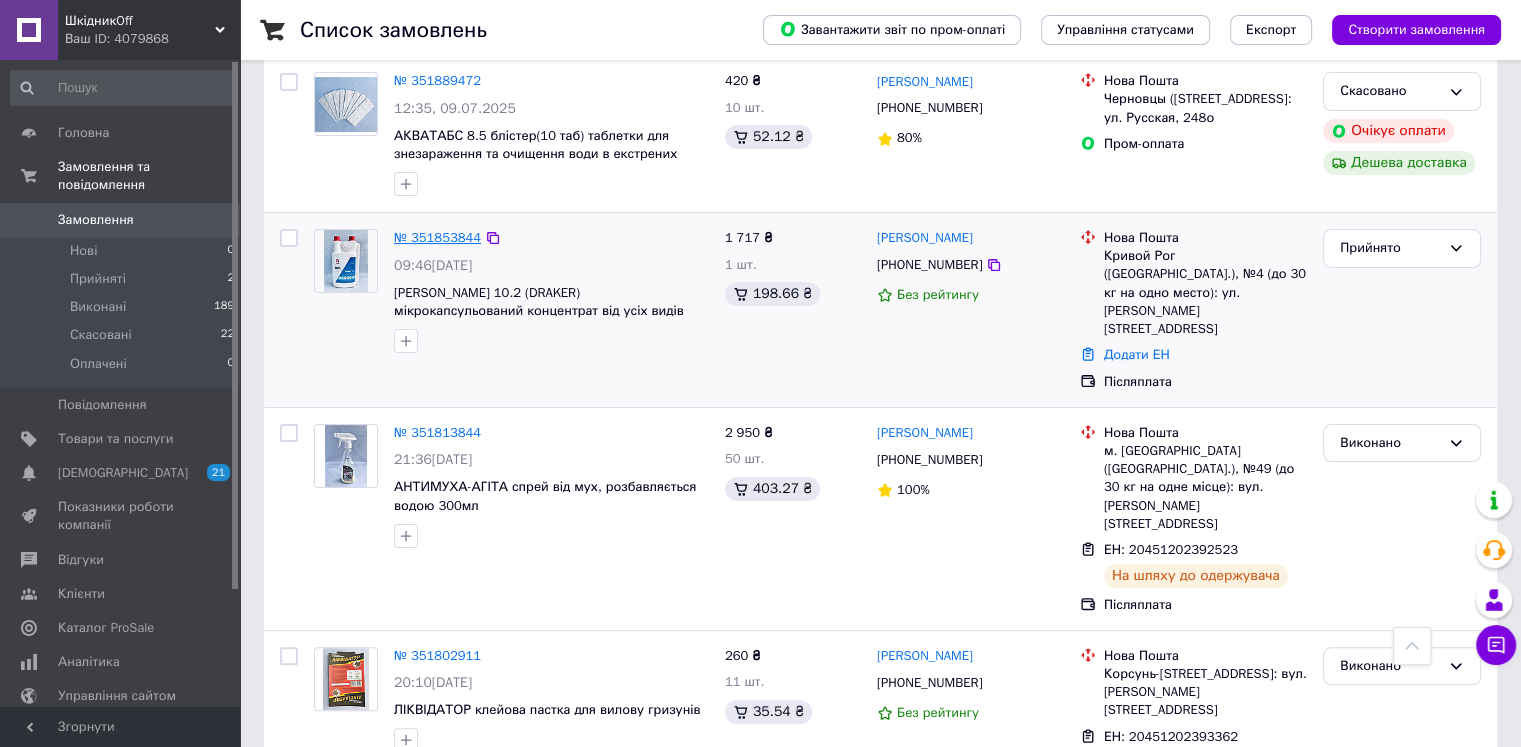click on "№ 351853844" at bounding box center [437, 237] 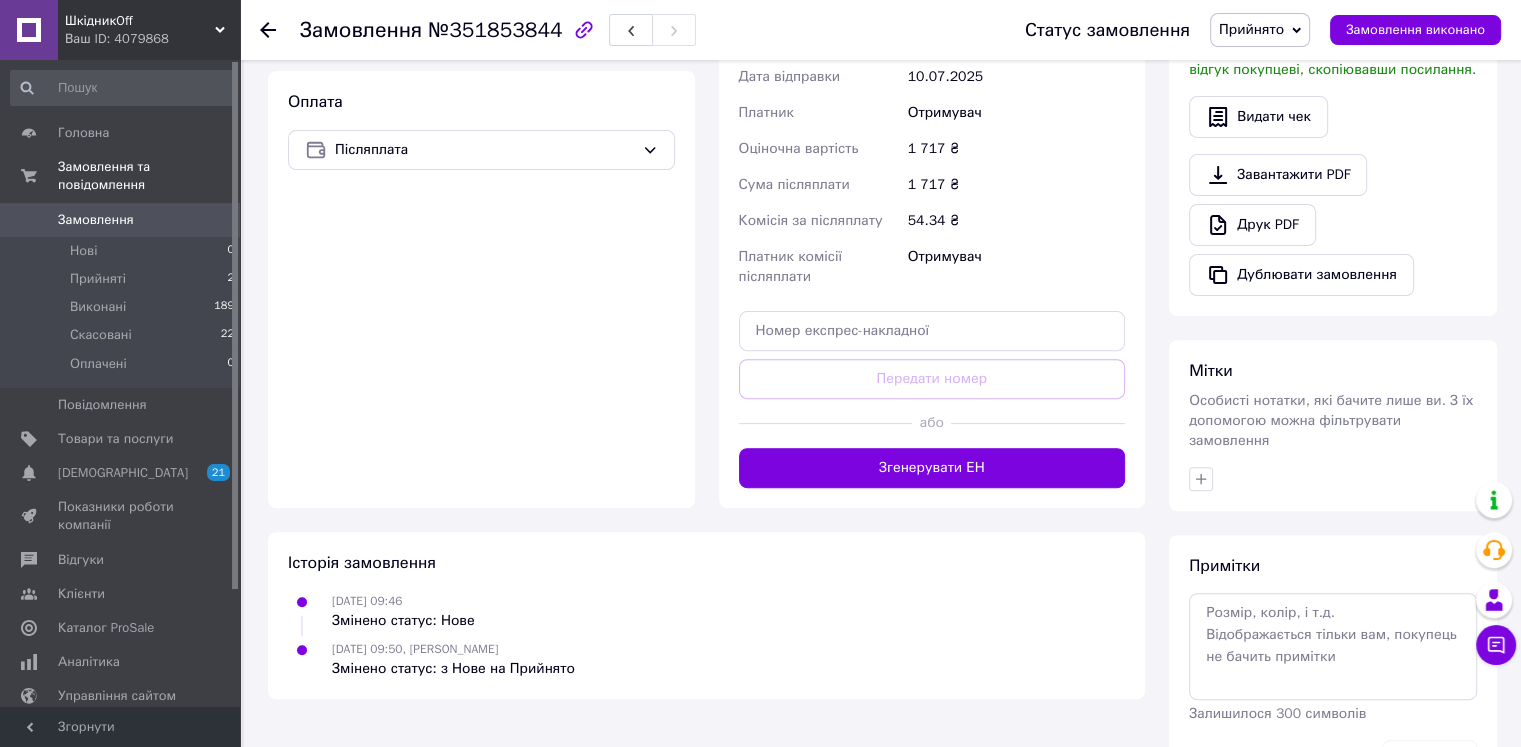 scroll, scrollTop: 584, scrollLeft: 0, axis: vertical 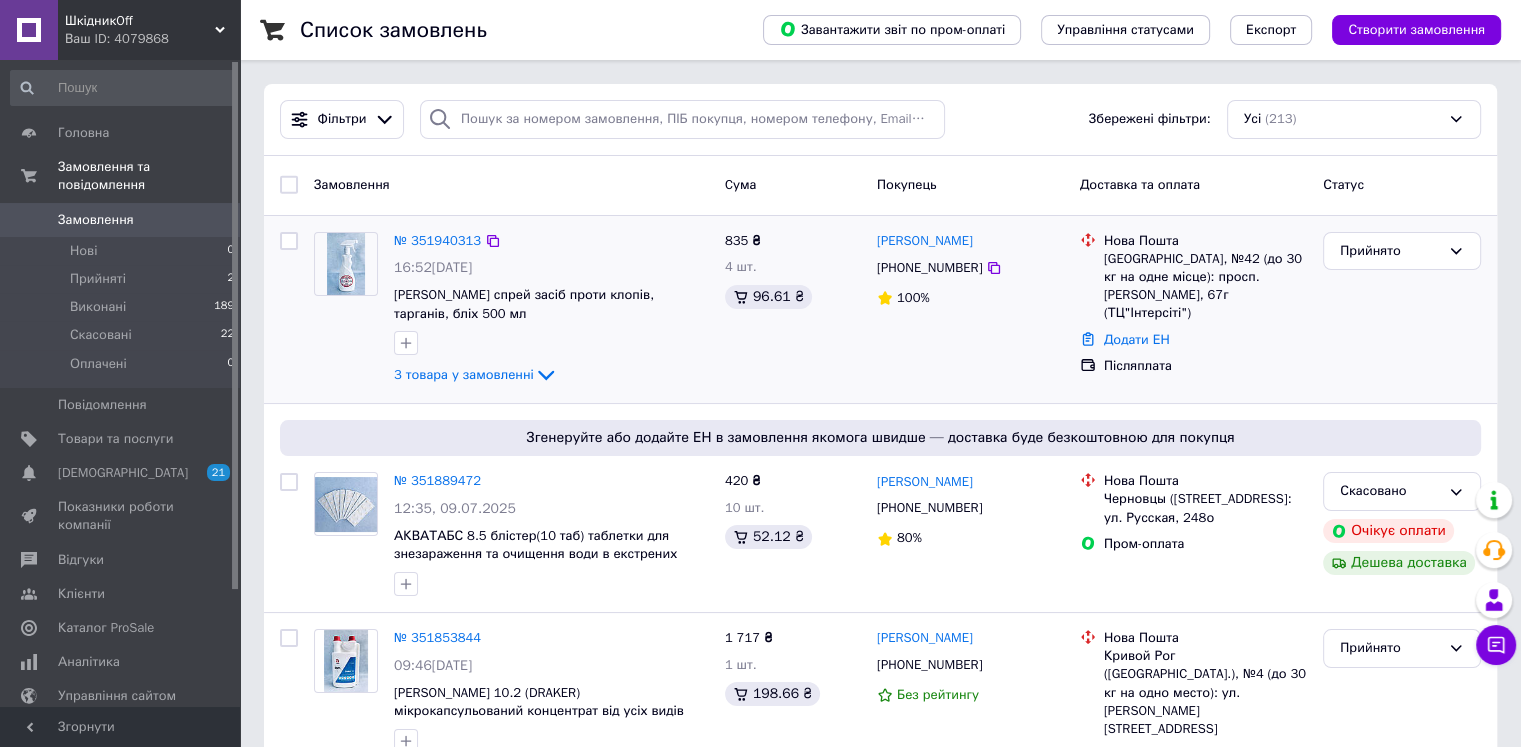 click on "№ 351940313" at bounding box center [437, 241] 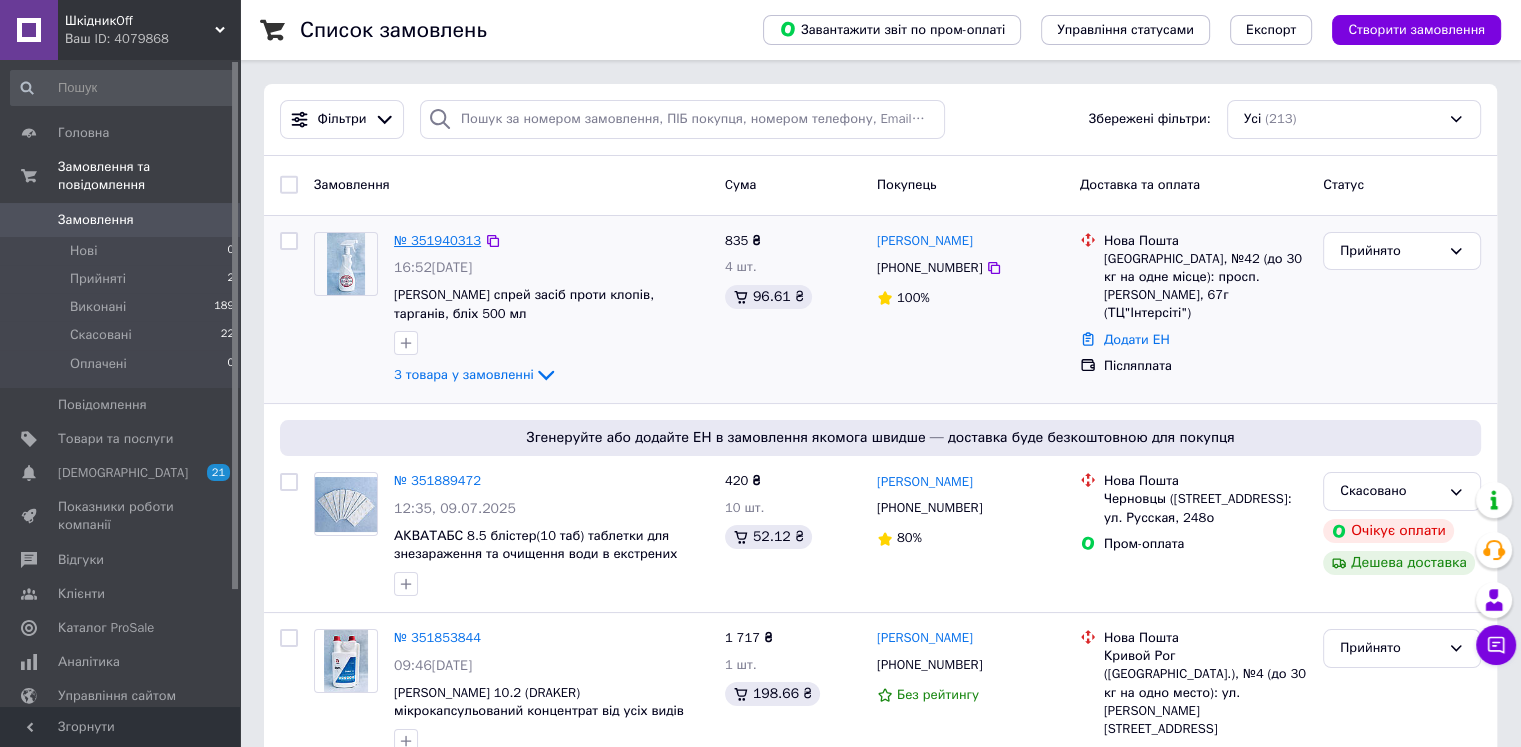 click on "№ 351940313" at bounding box center (437, 240) 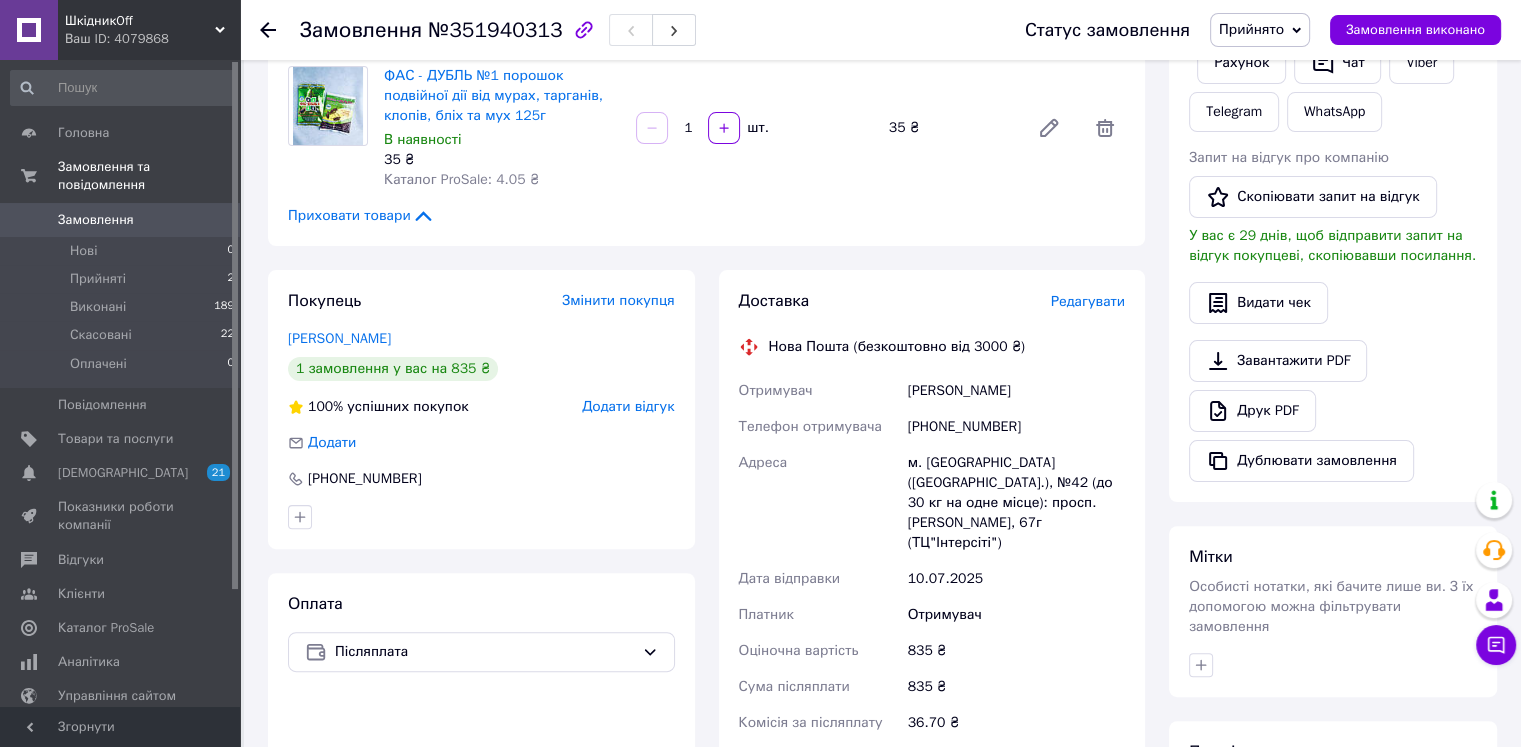 scroll, scrollTop: 500, scrollLeft: 0, axis: vertical 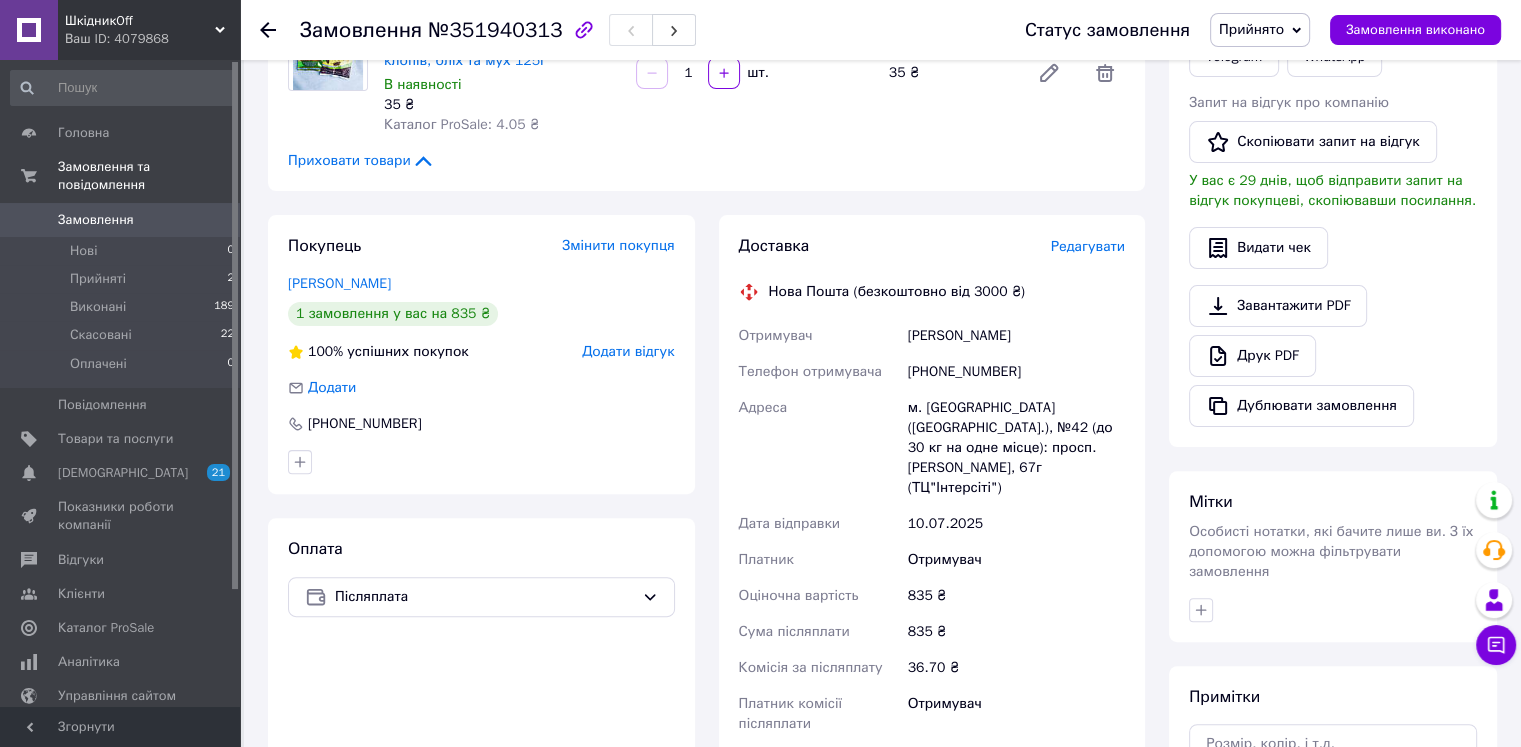 click on "Ваш ID: 4079868" at bounding box center (152, 39) 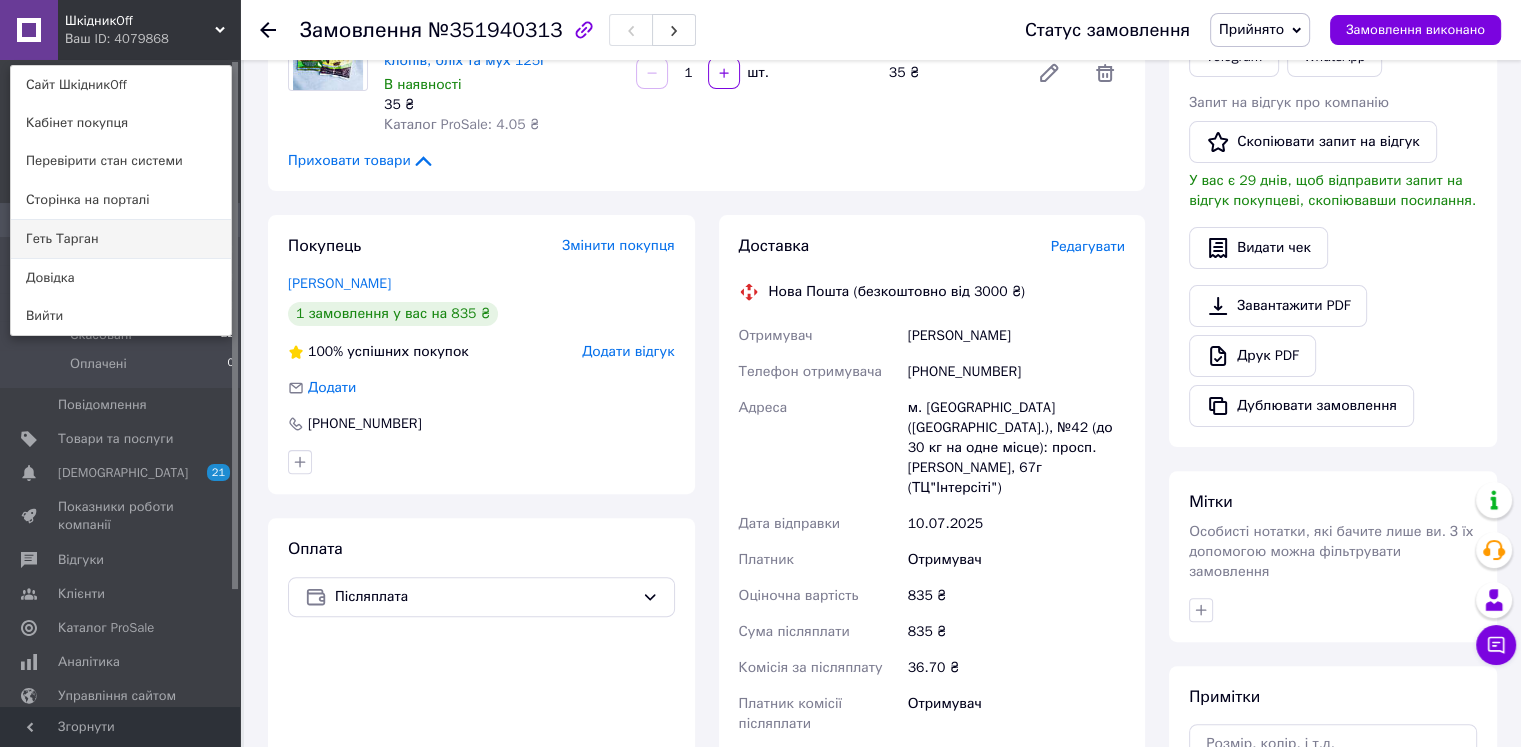 click on "Геть Тарган" at bounding box center [121, 239] 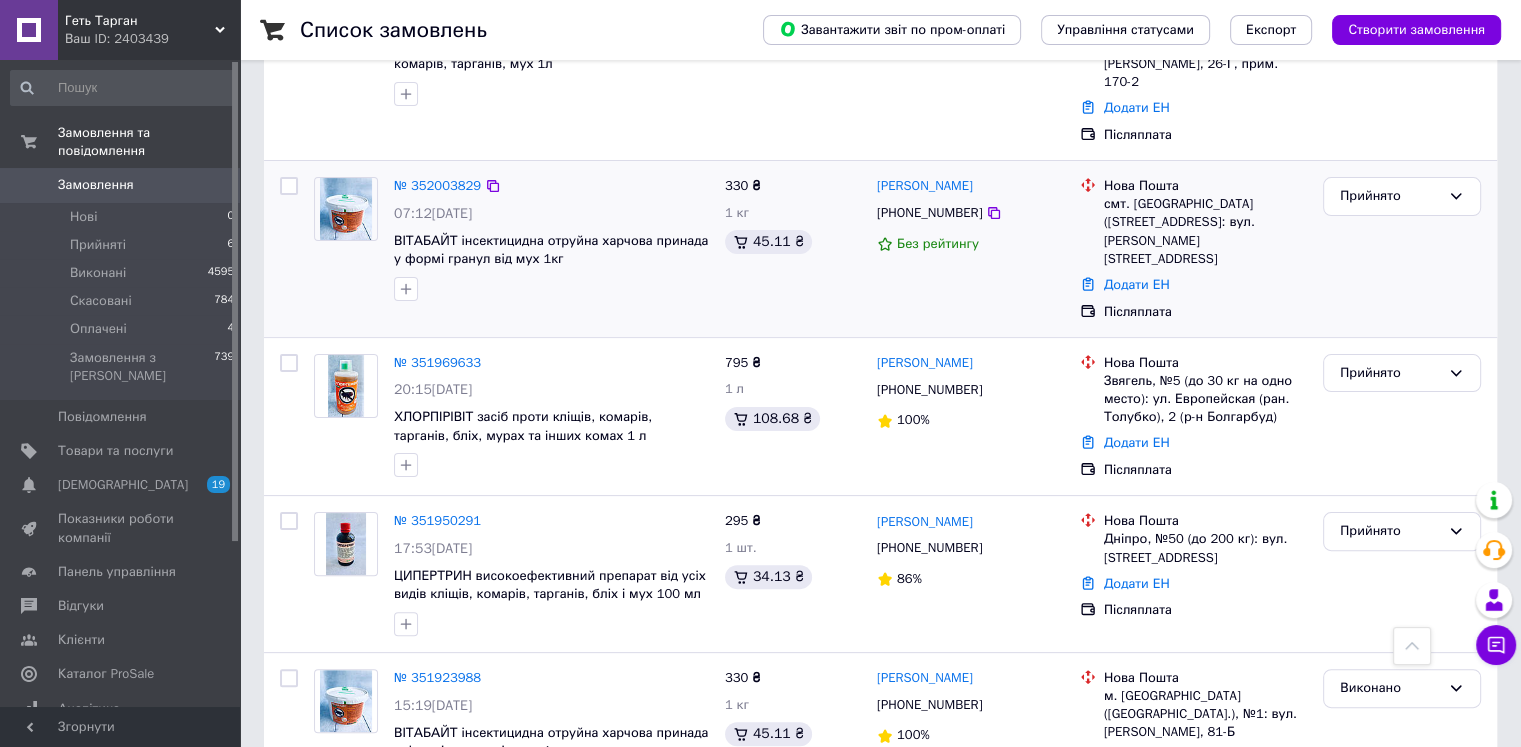 scroll, scrollTop: 400, scrollLeft: 0, axis: vertical 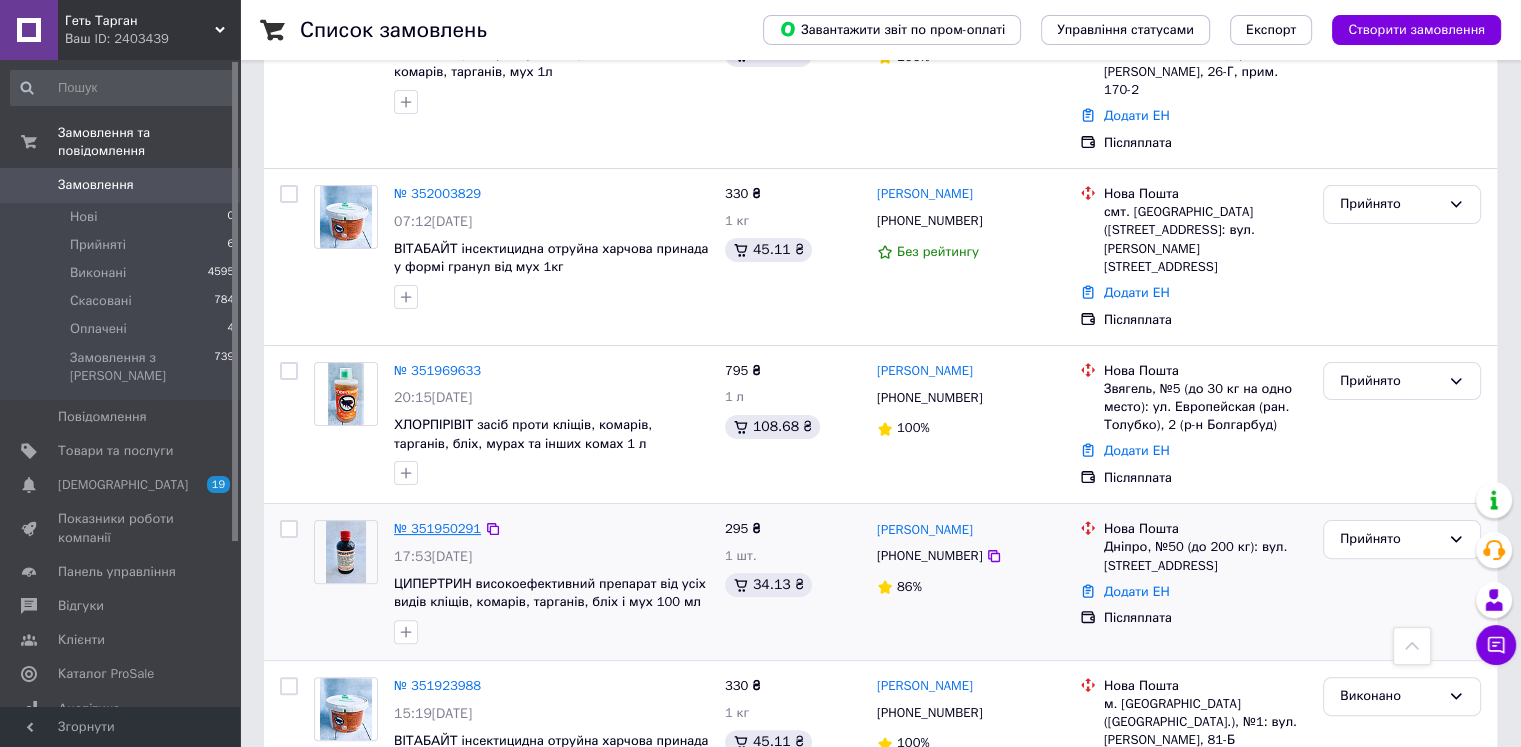 click on "№ 351950291" at bounding box center [437, 528] 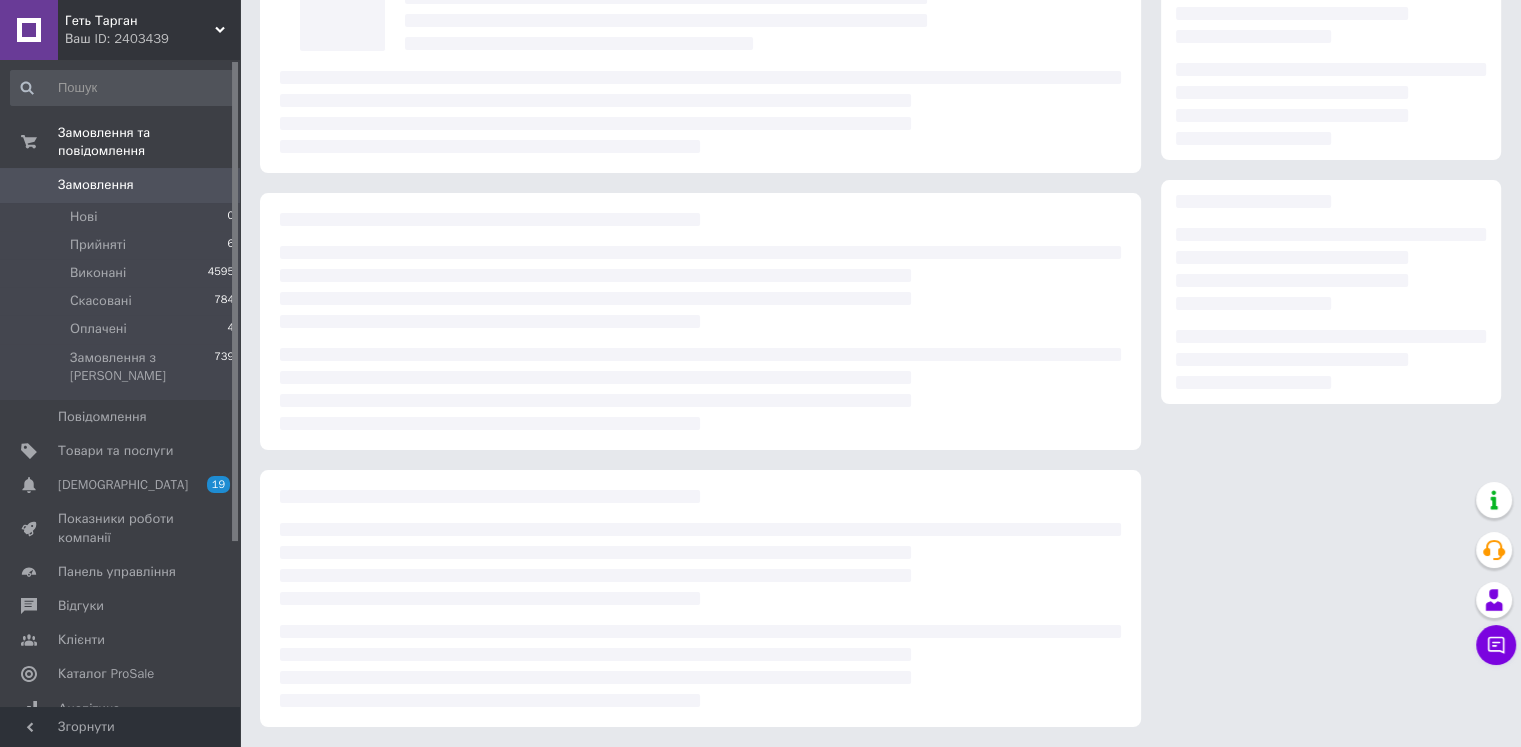 scroll, scrollTop: 0, scrollLeft: 0, axis: both 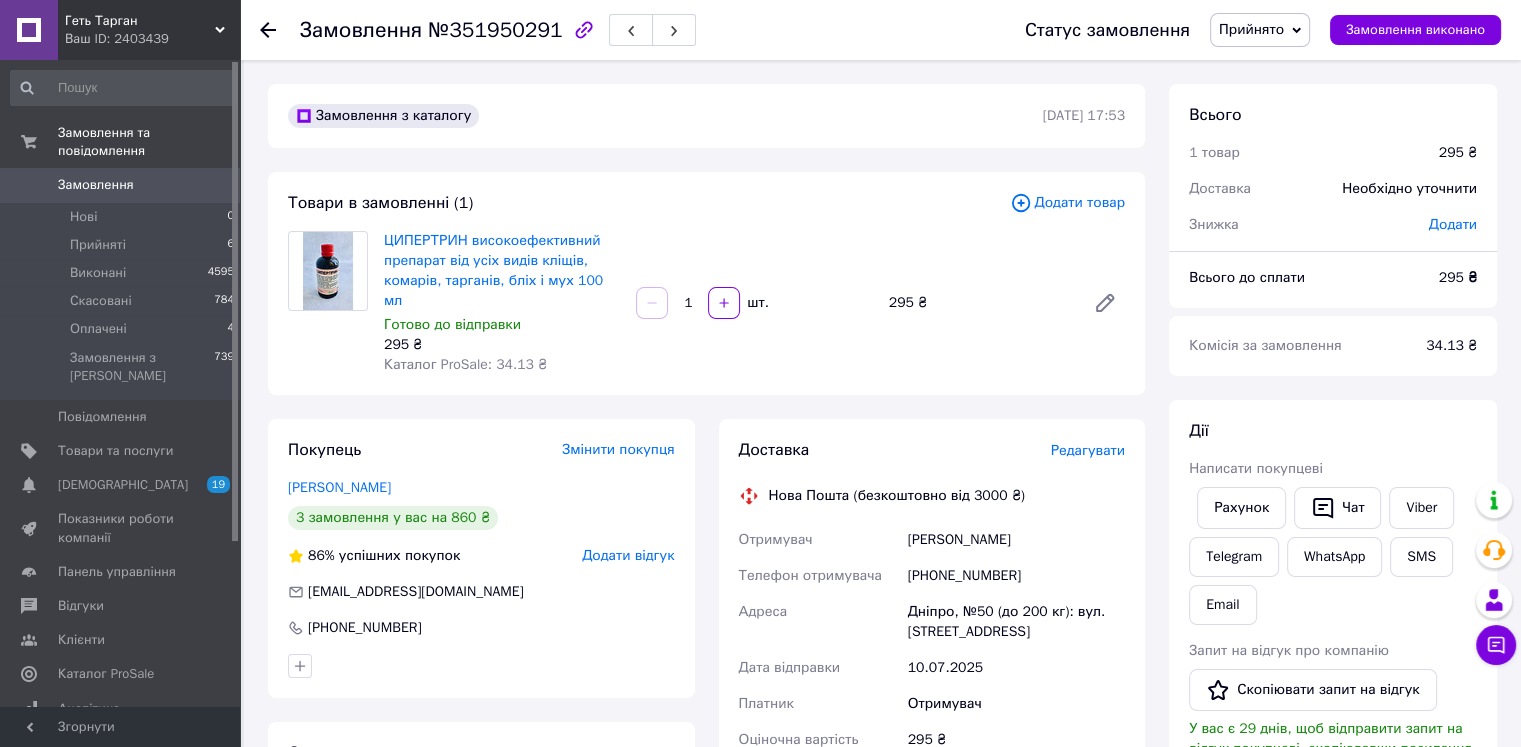 click on "Покупець Змінити покупця [PERSON_NAME] 3 замовлення у вас на 860 ₴ 86%   успішних покупок Додати відгук [EMAIL_ADDRESS][DOMAIN_NAME] [PHONE_NUMBER]" at bounding box center [481, 558] 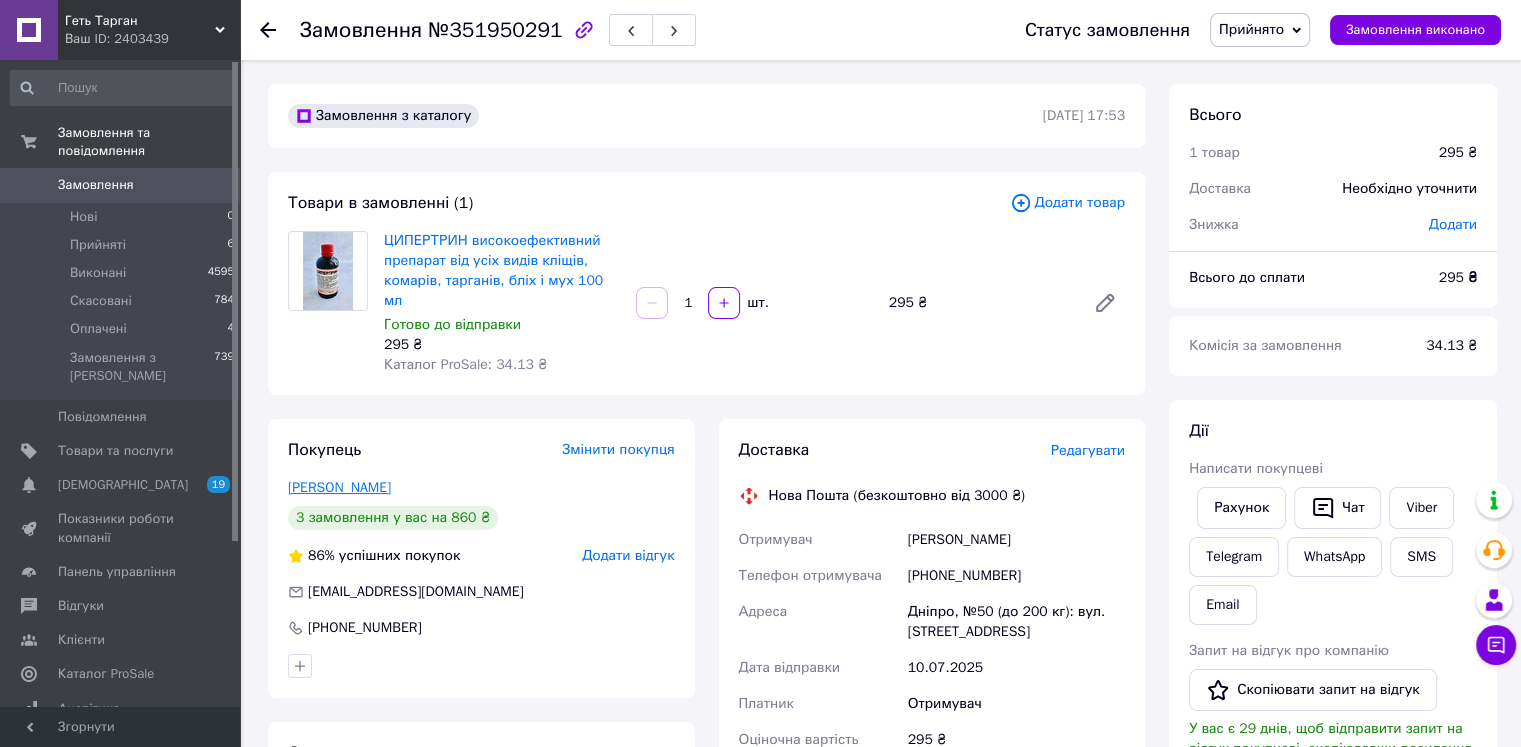 click on "[PERSON_NAME]" at bounding box center [339, 487] 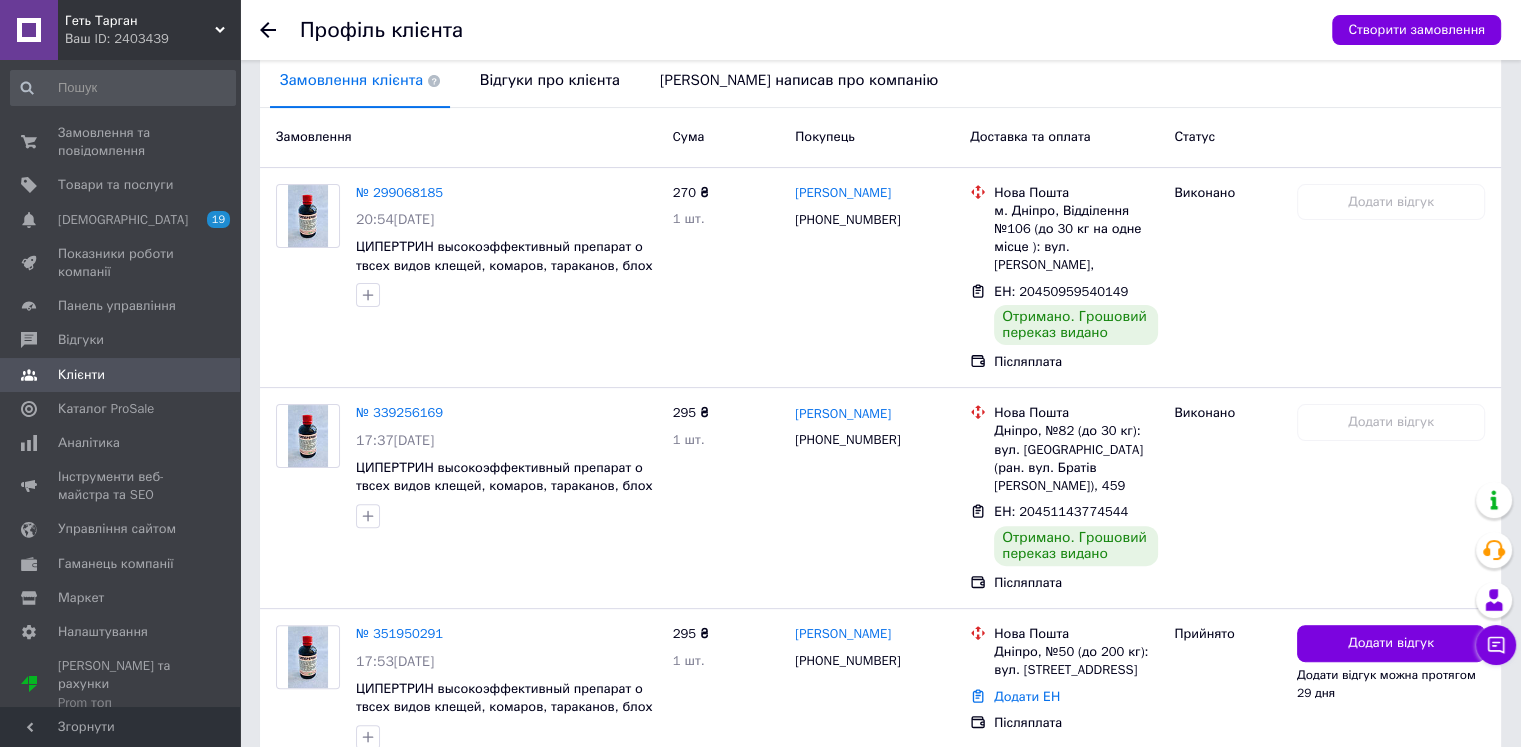 scroll, scrollTop: 500, scrollLeft: 0, axis: vertical 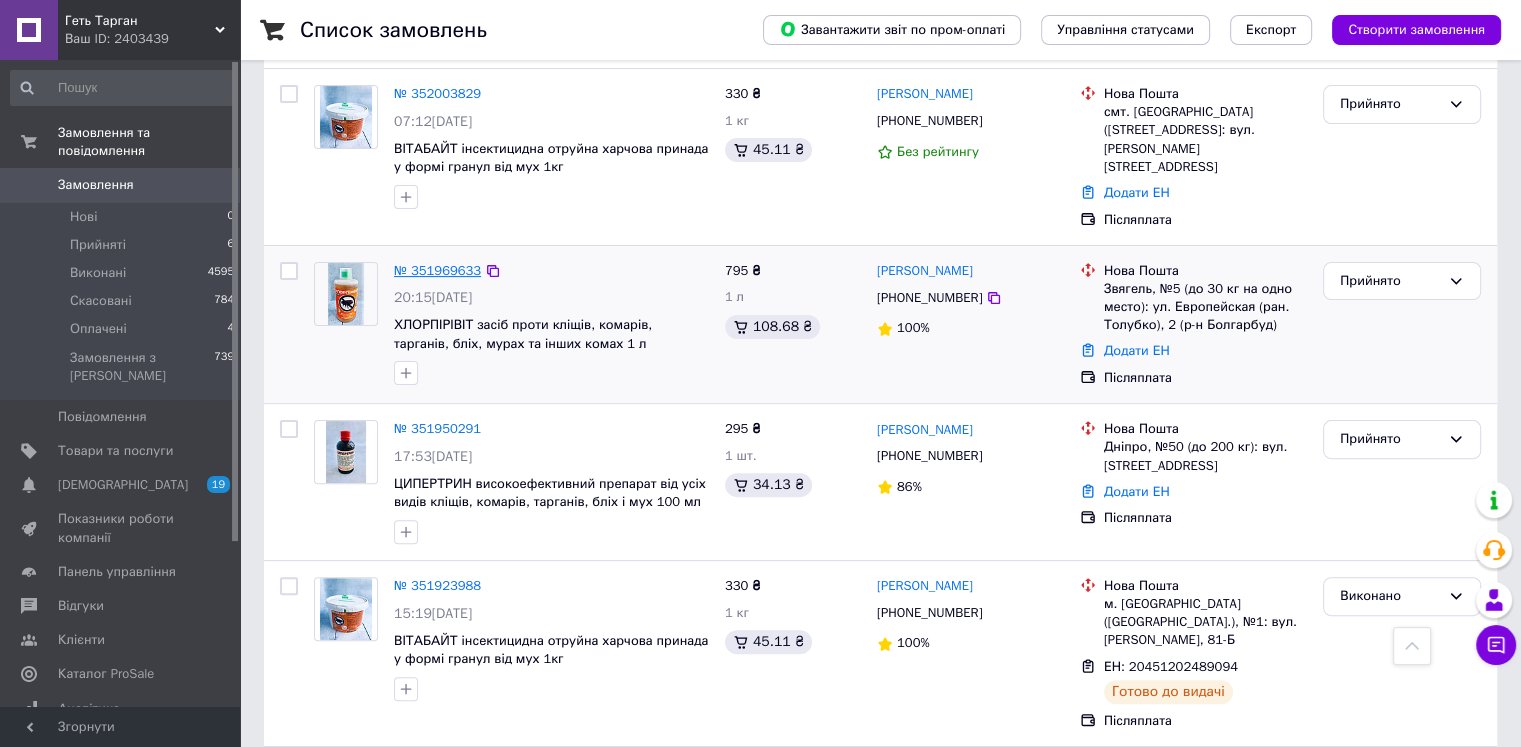click on "№ 351969633" at bounding box center (437, 270) 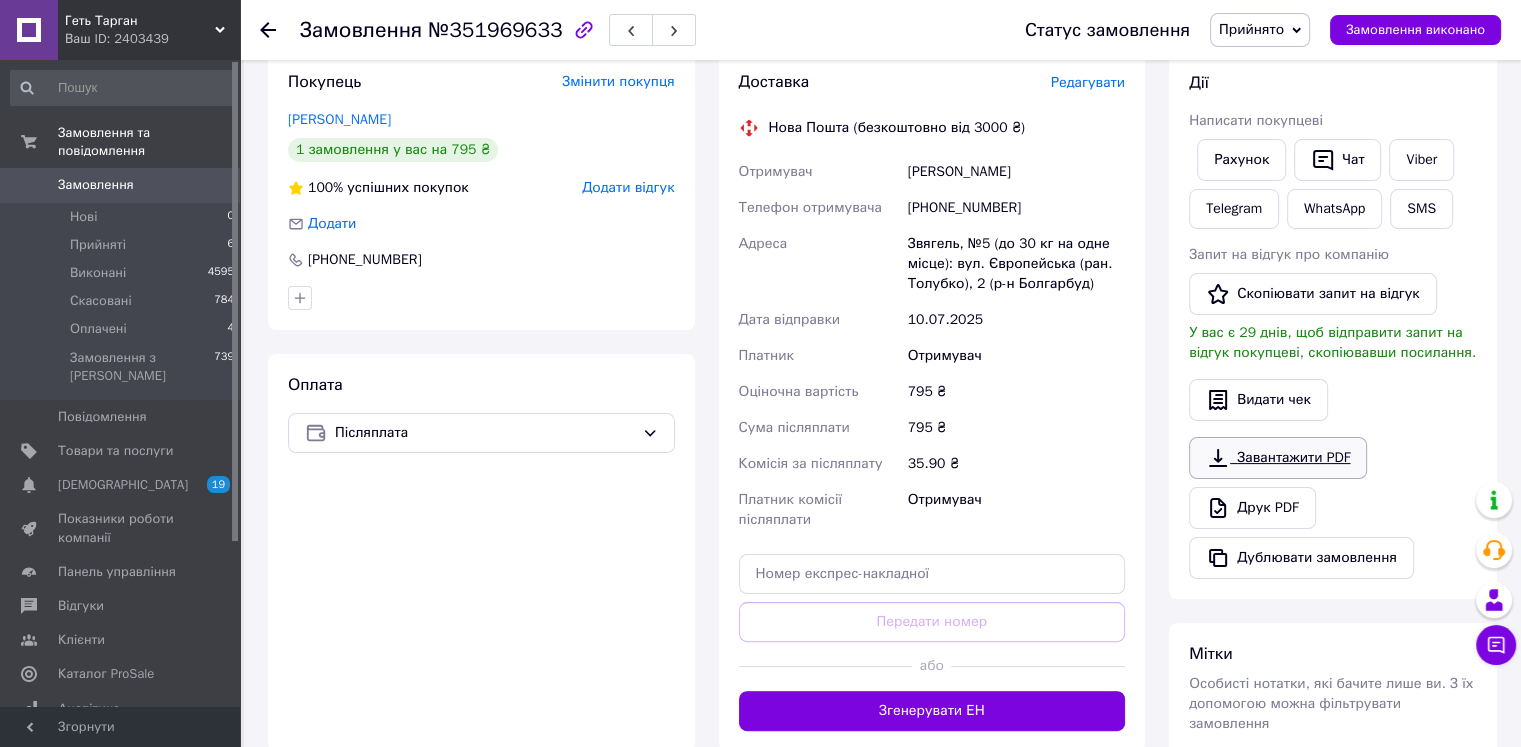scroll, scrollTop: 100, scrollLeft: 0, axis: vertical 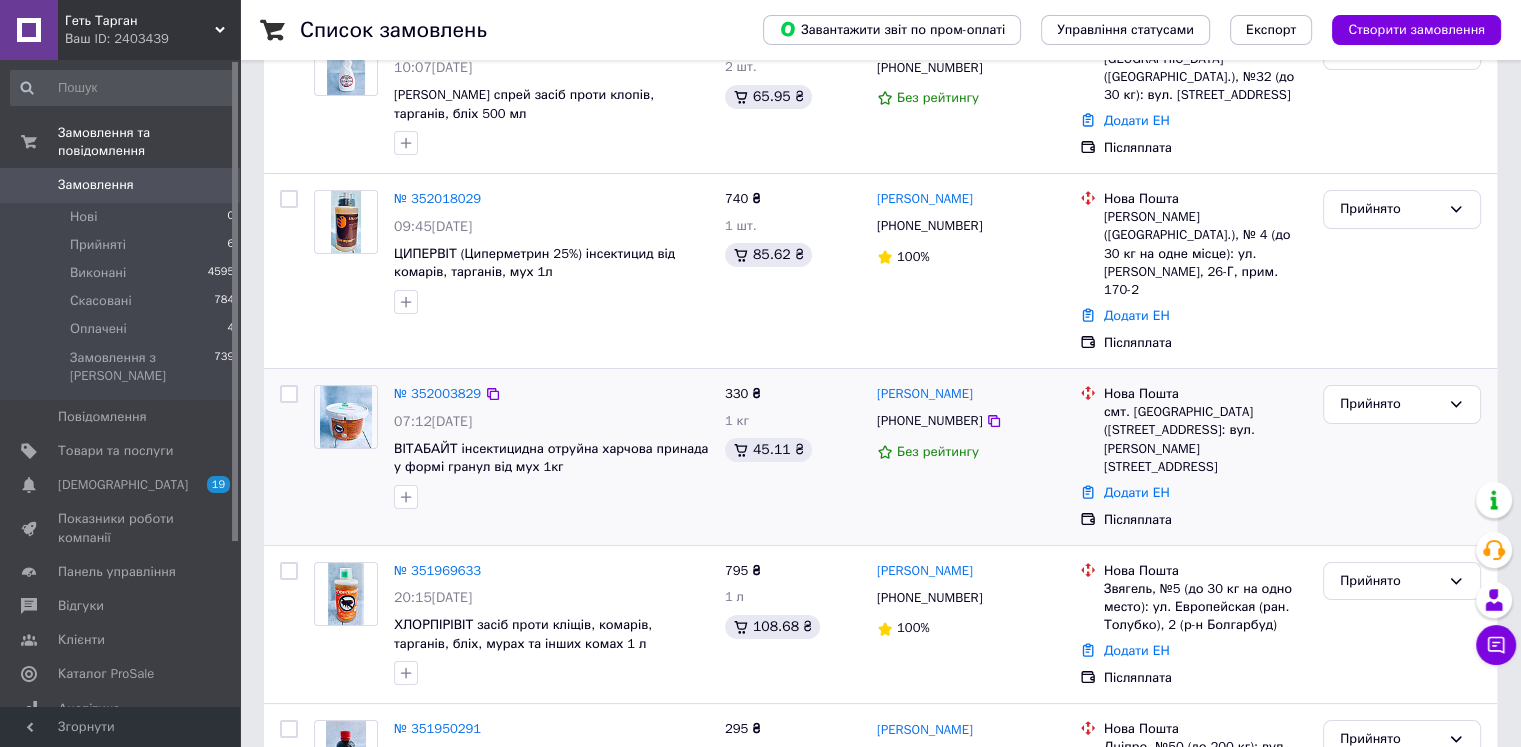 click on "№ 352003829" at bounding box center [437, 394] 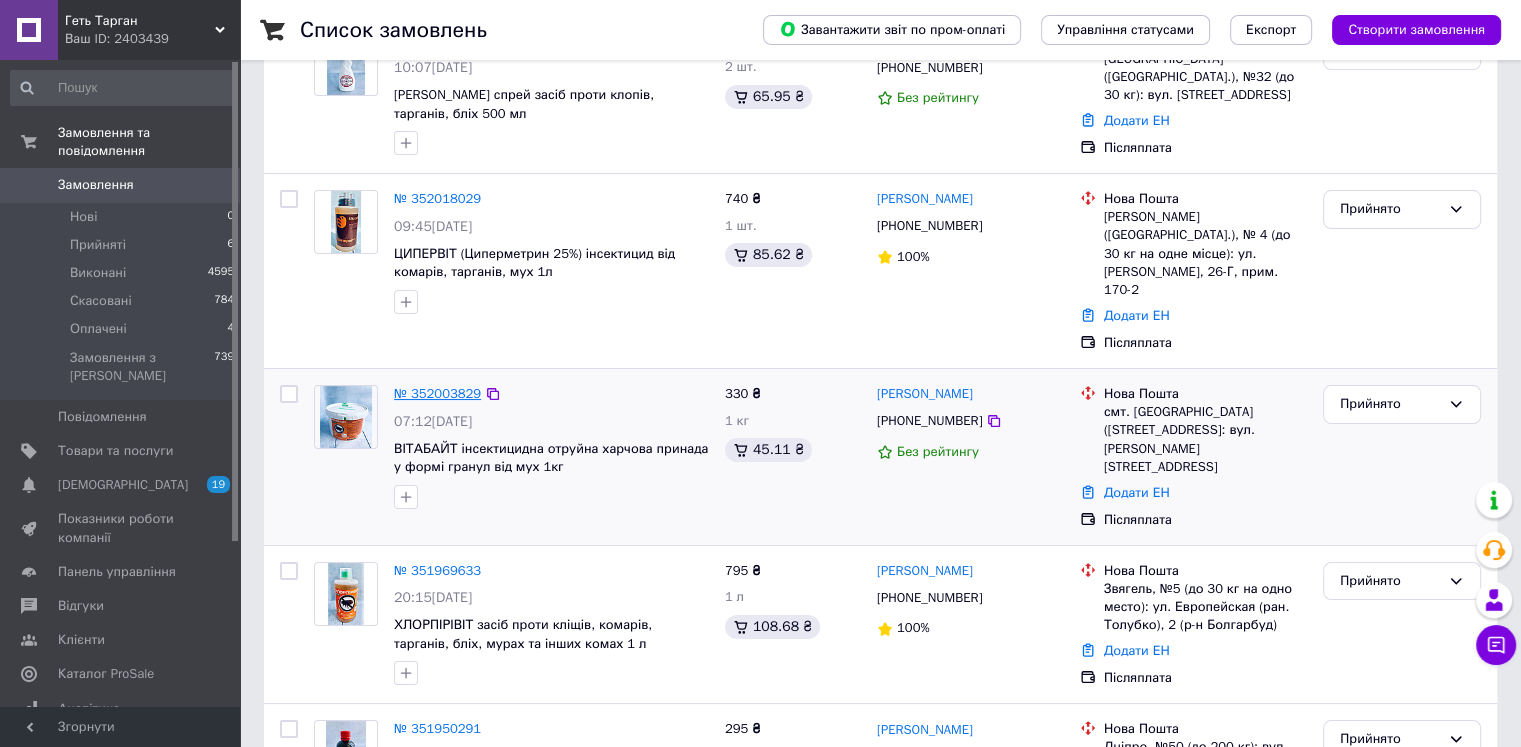 click on "№ 352003829" at bounding box center (437, 393) 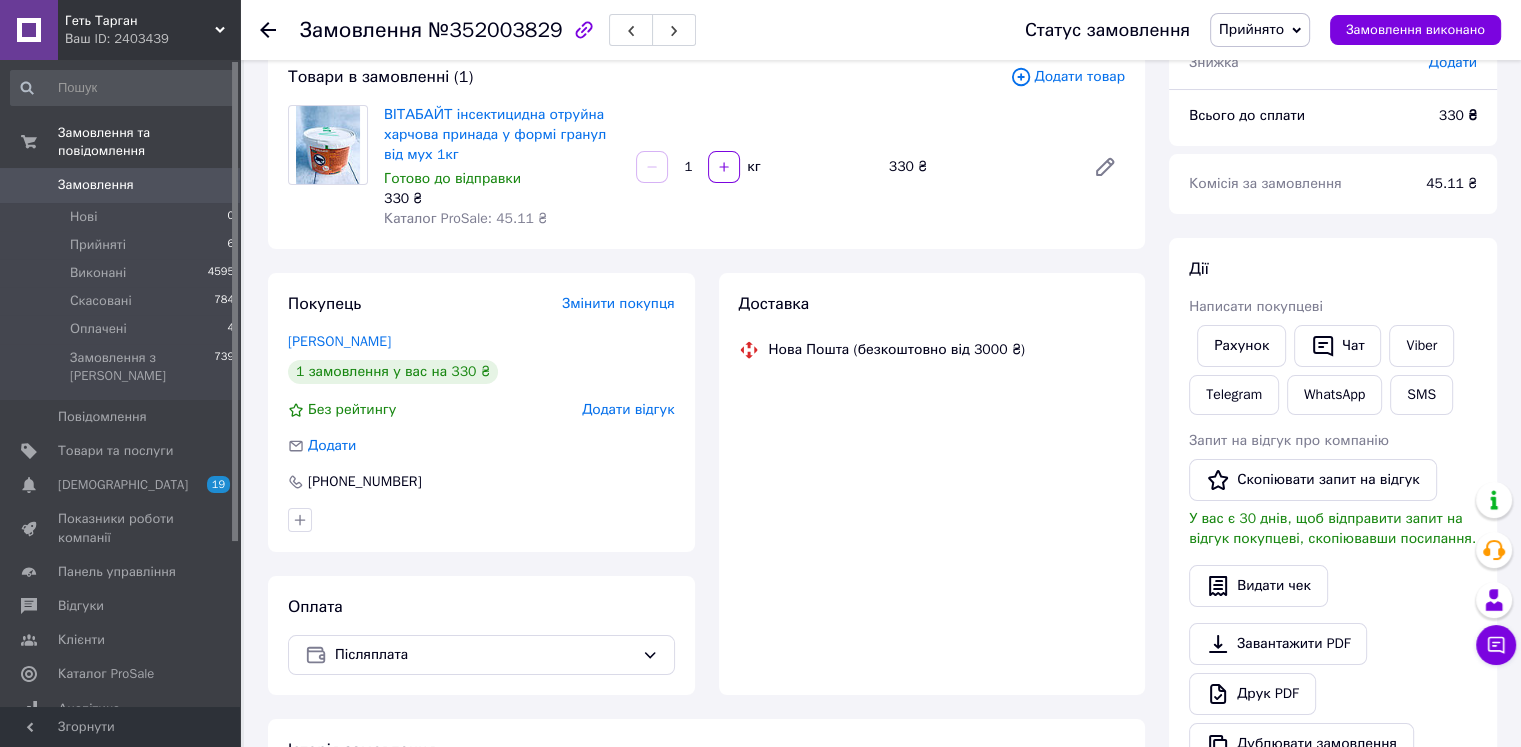 scroll, scrollTop: 200, scrollLeft: 0, axis: vertical 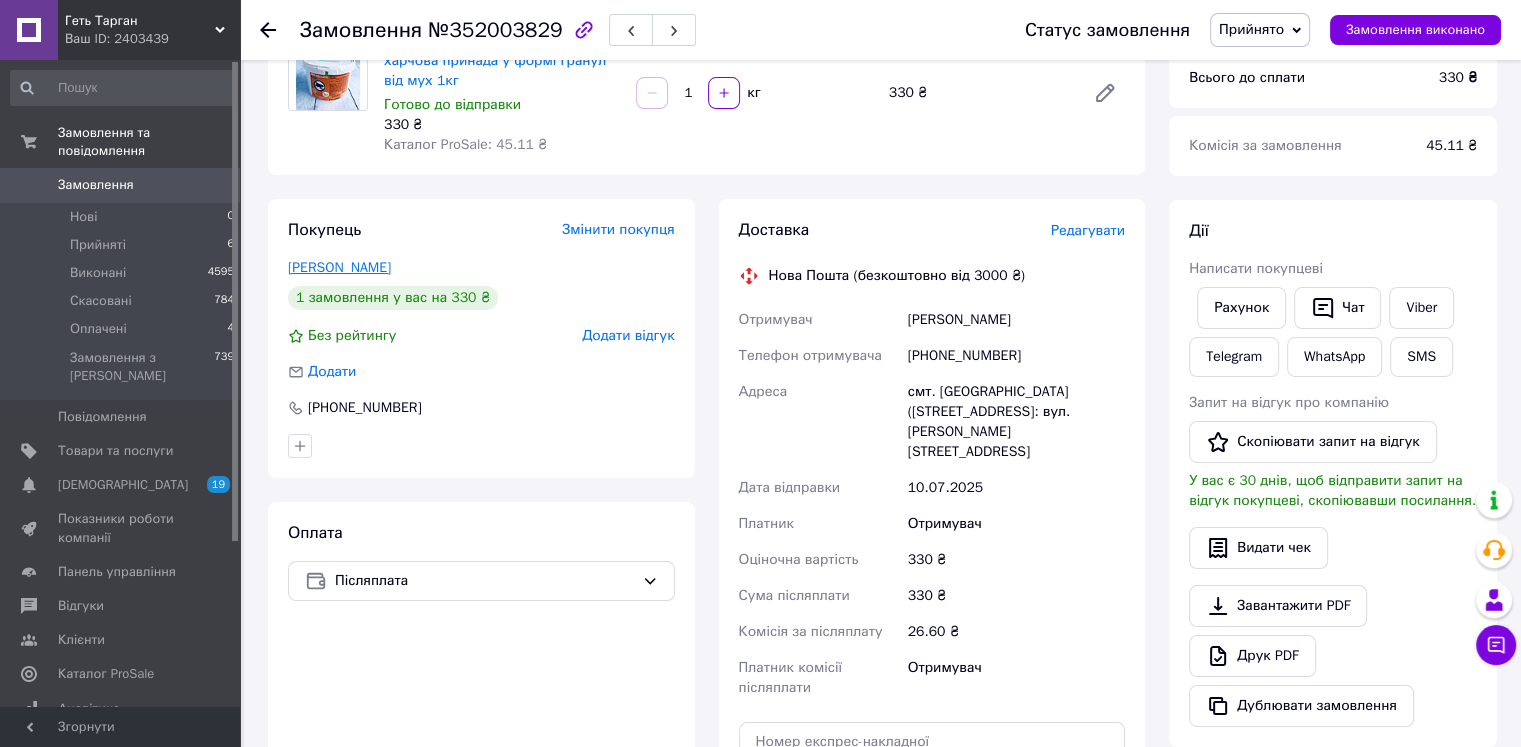 click on "[PERSON_NAME]" at bounding box center (339, 267) 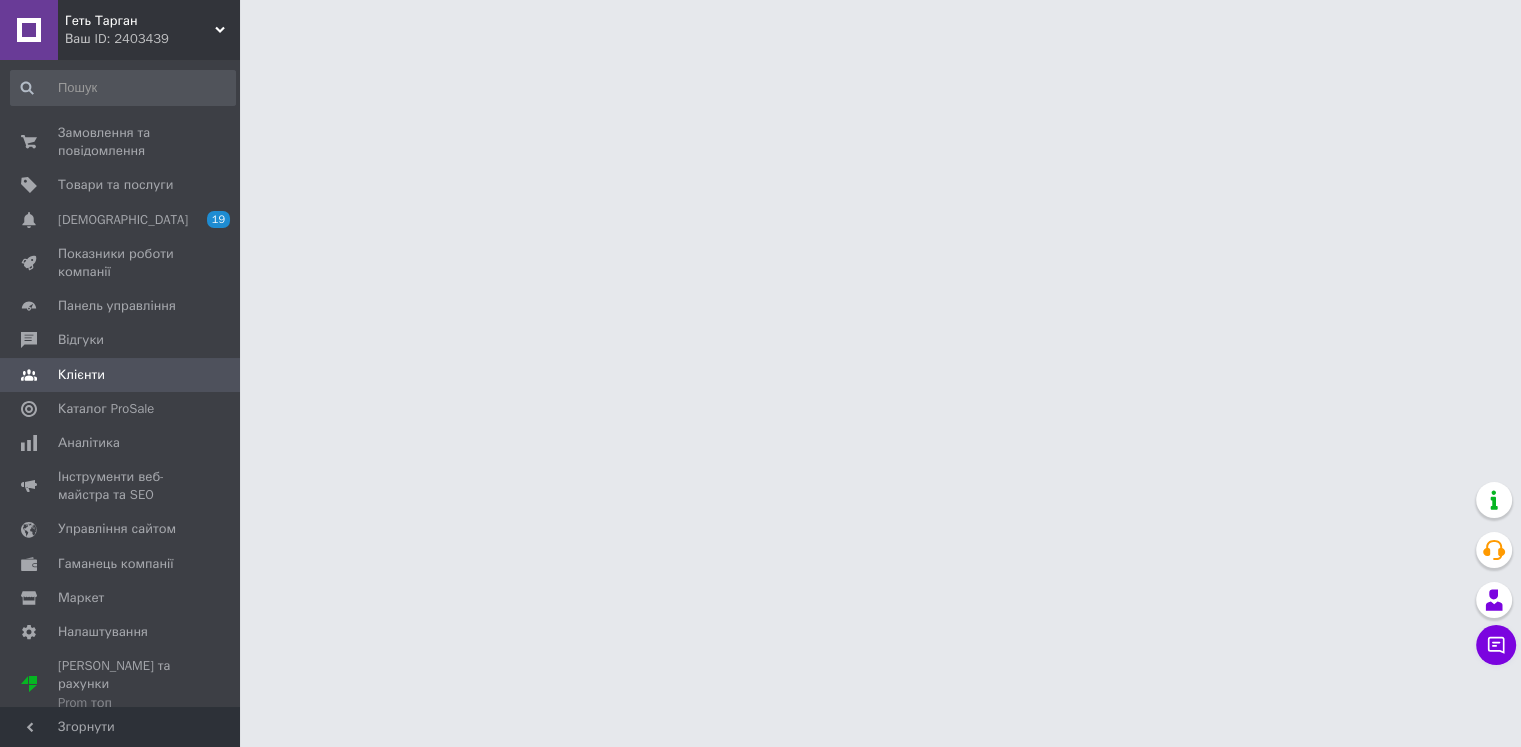 scroll, scrollTop: 0, scrollLeft: 0, axis: both 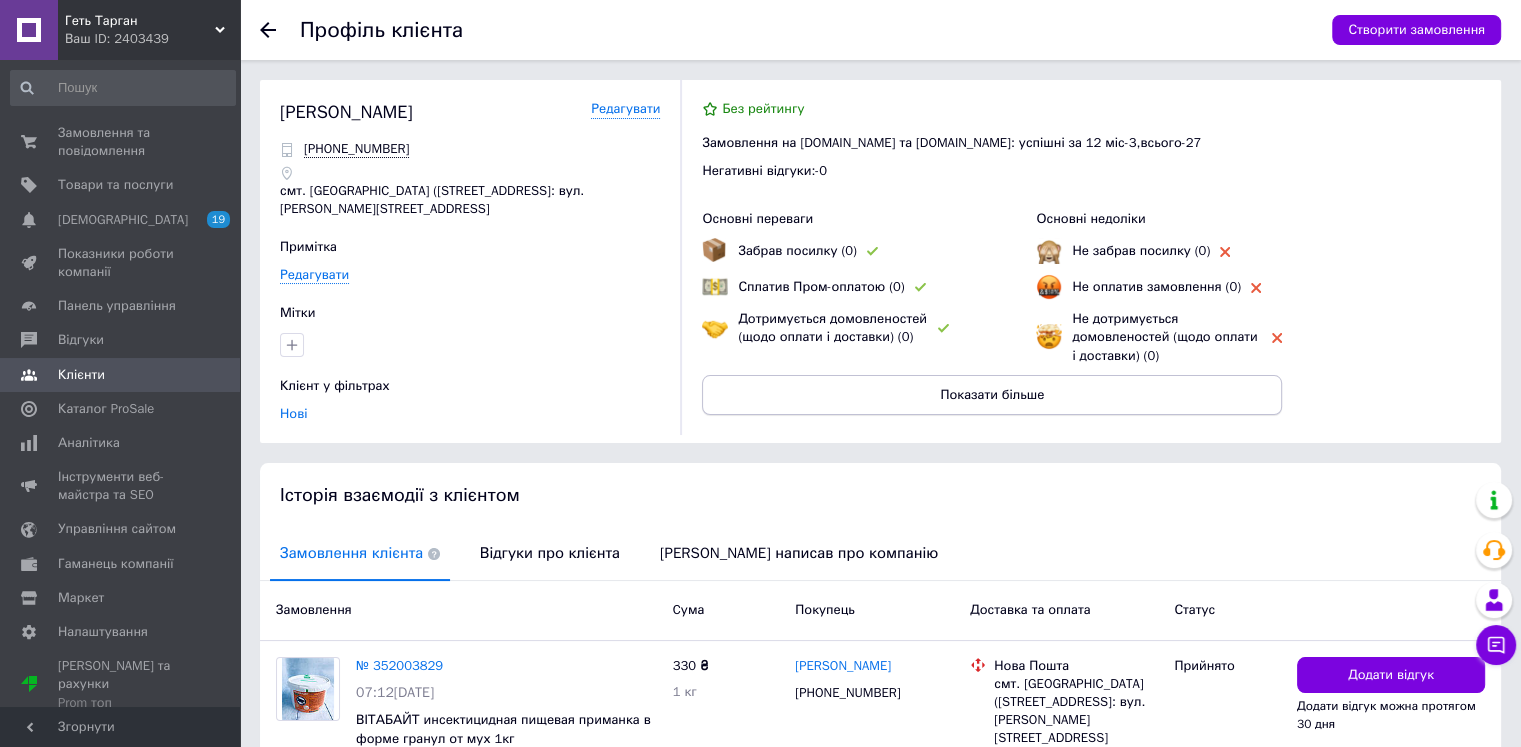 click on "Показати більше" at bounding box center [992, 395] 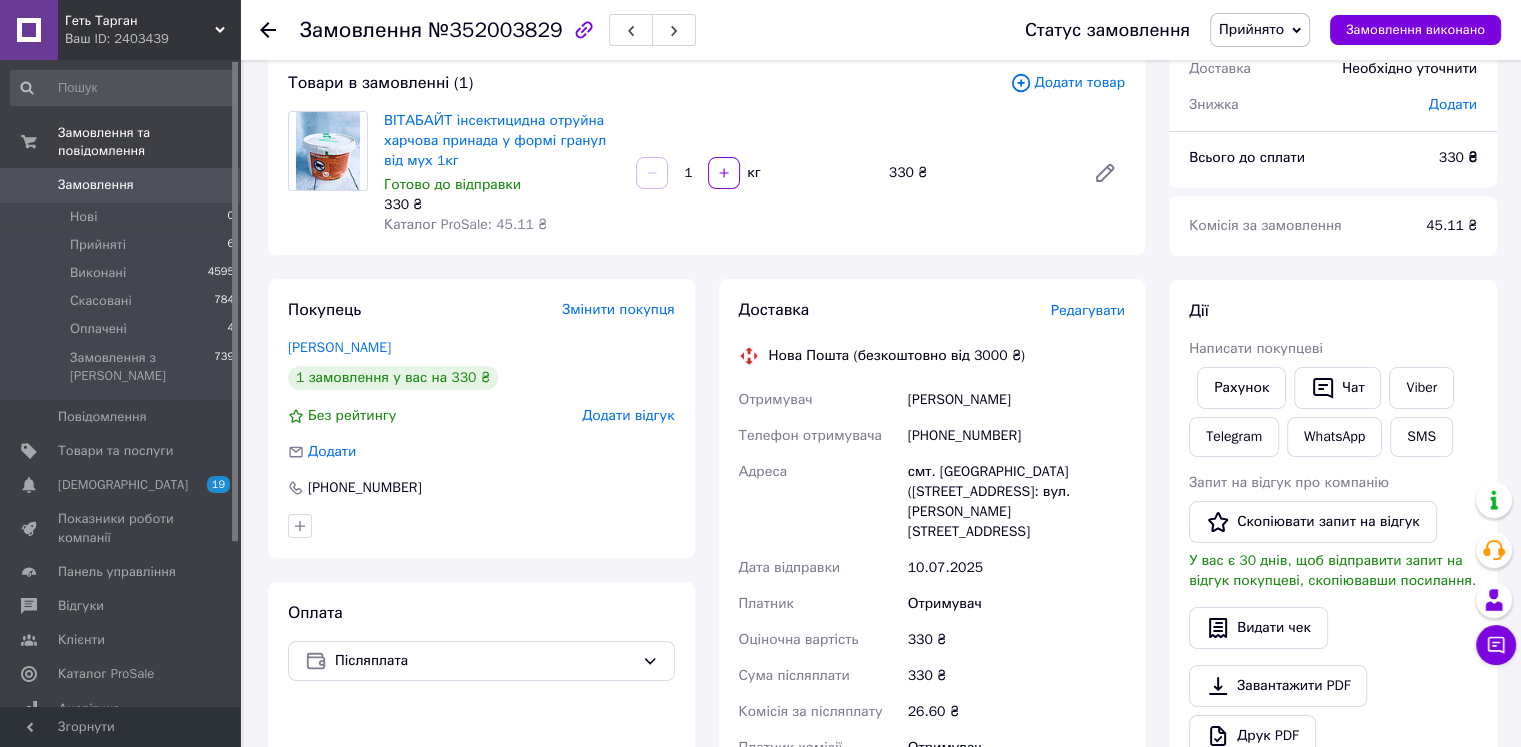 scroll, scrollTop: 200, scrollLeft: 0, axis: vertical 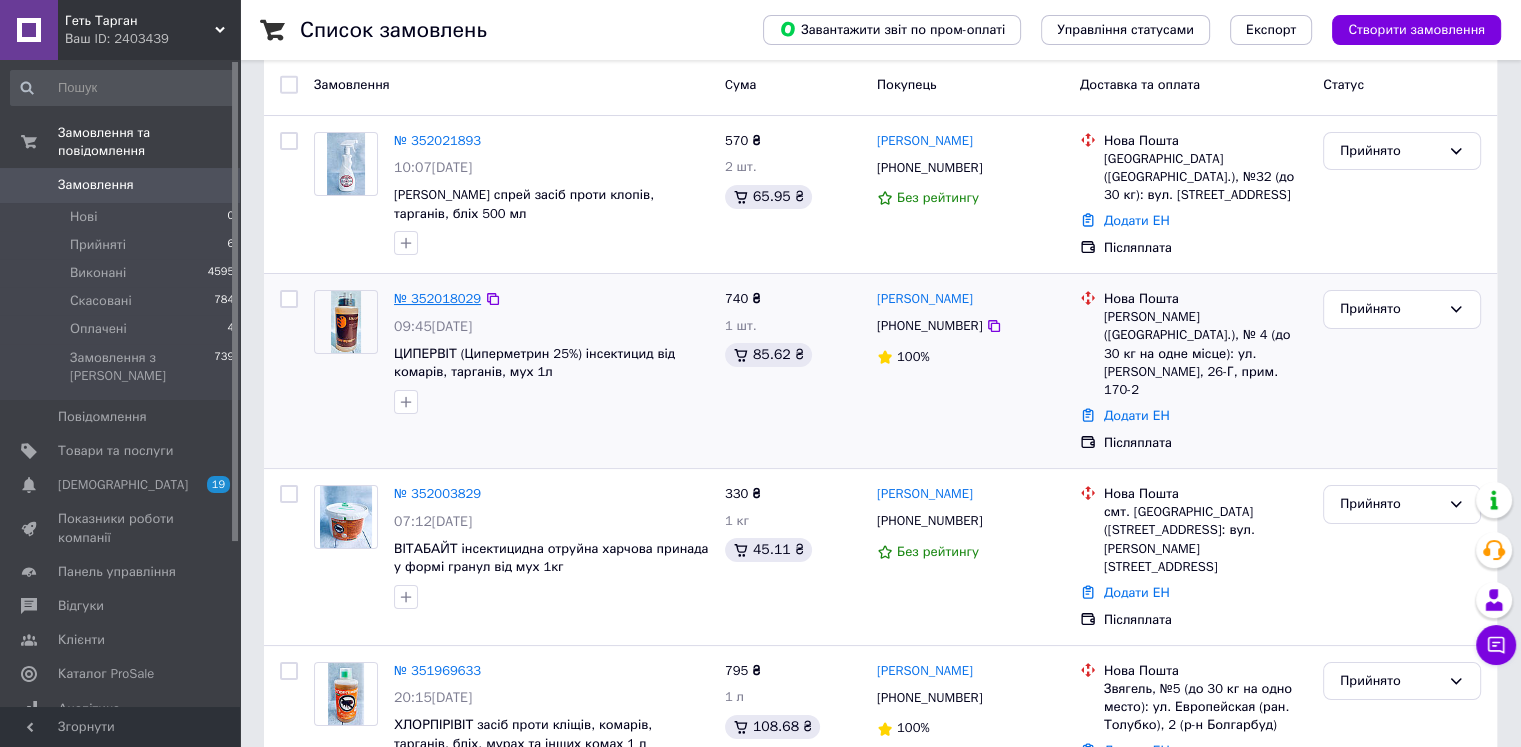 click on "№ 352018029" at bounding box center [437, 298] 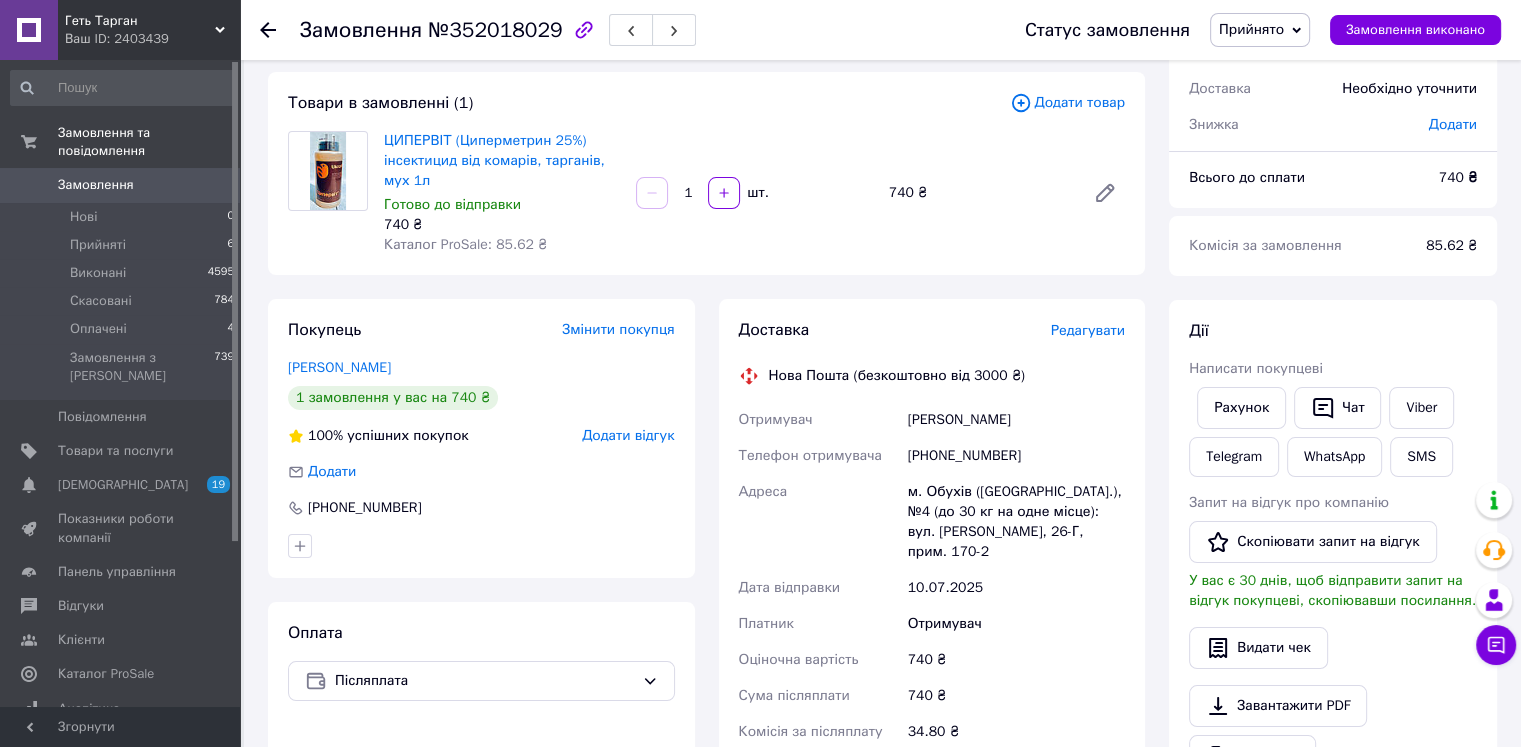scroll, scrollTop: 0, scrollLeft: 0, axis: both 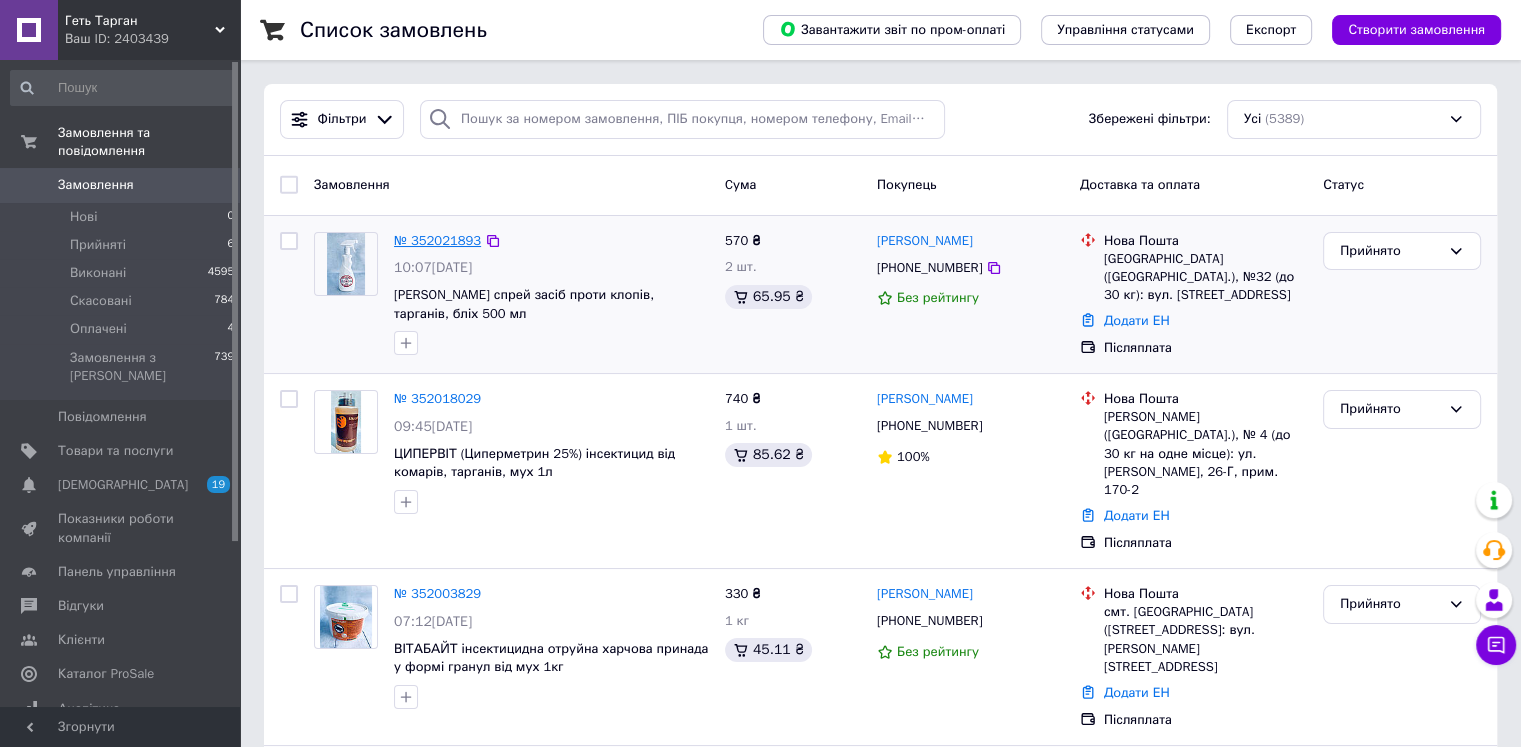 click on "№ 352021893" at bounding box center [437, 240] 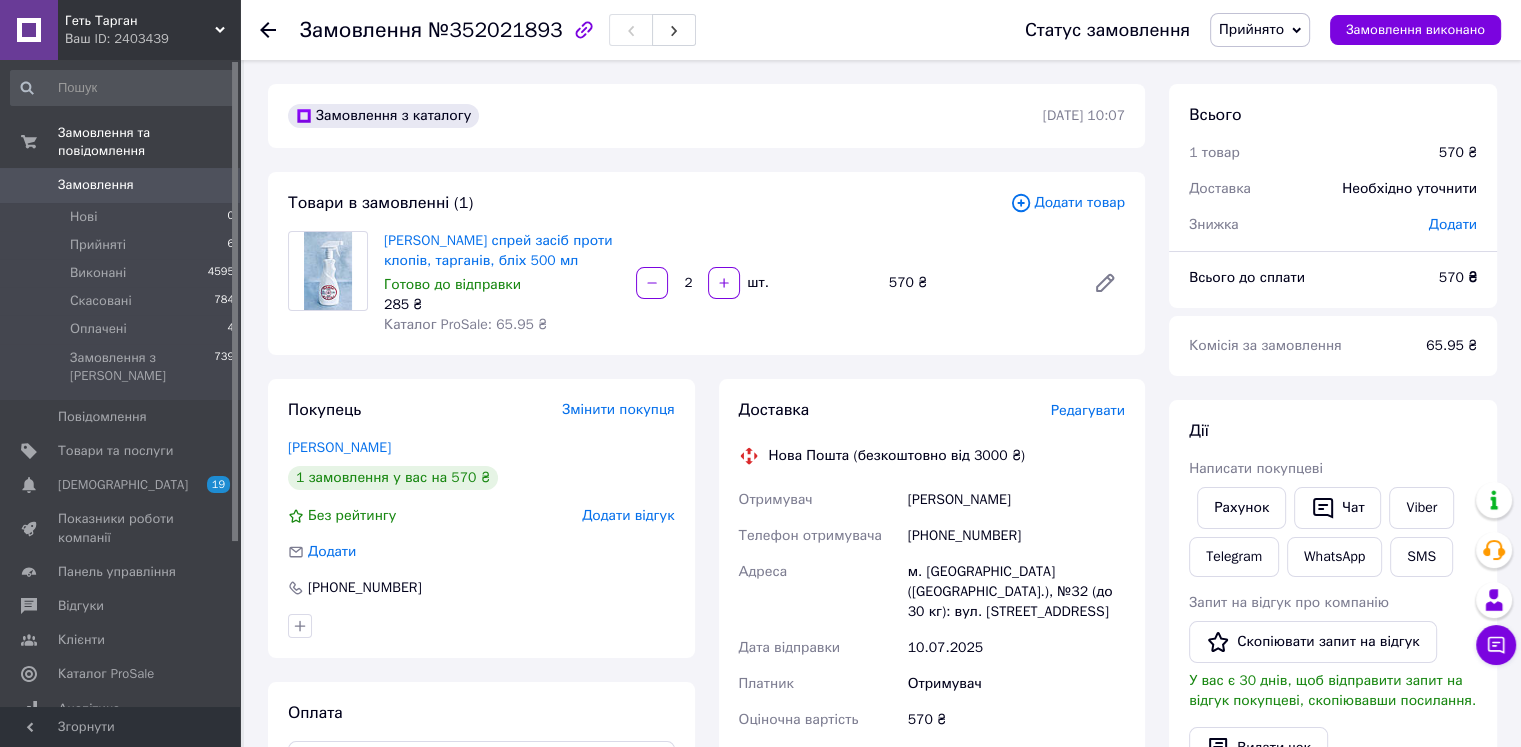 click on "[PERSON_NAME]" at bounding box center (339, 447) 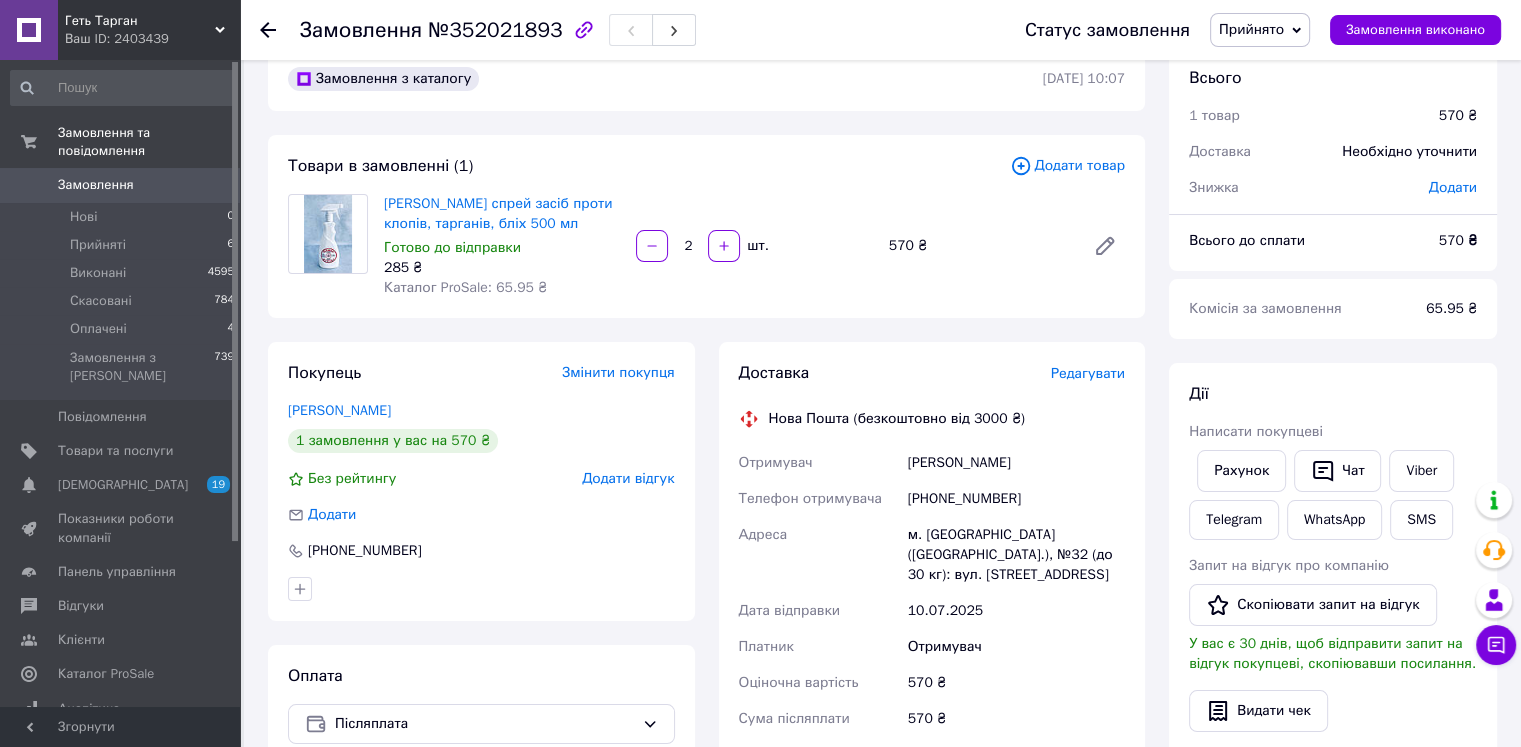 scroll, scrollTop: 100, scrollLeft: 0, axis: vertical 